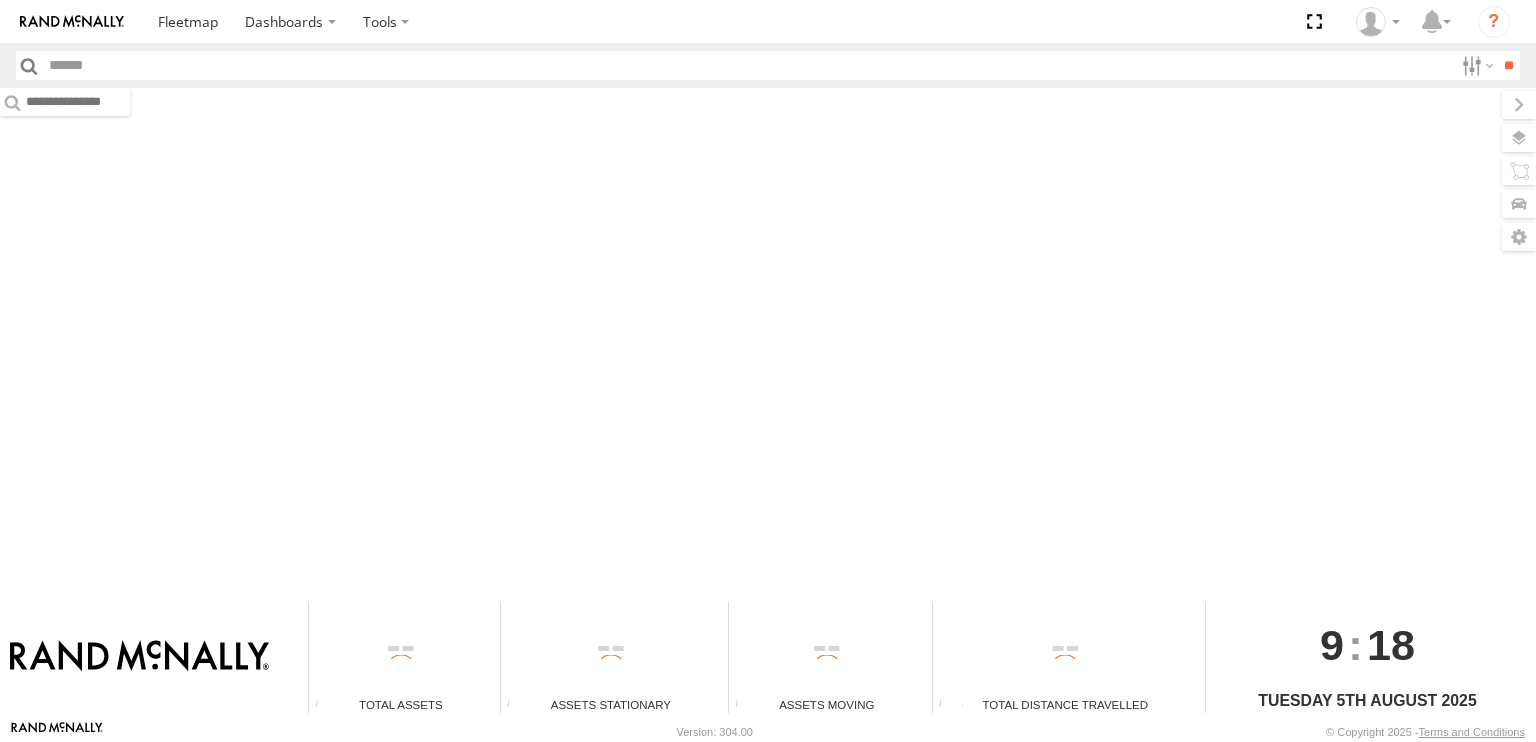 type on "******" 